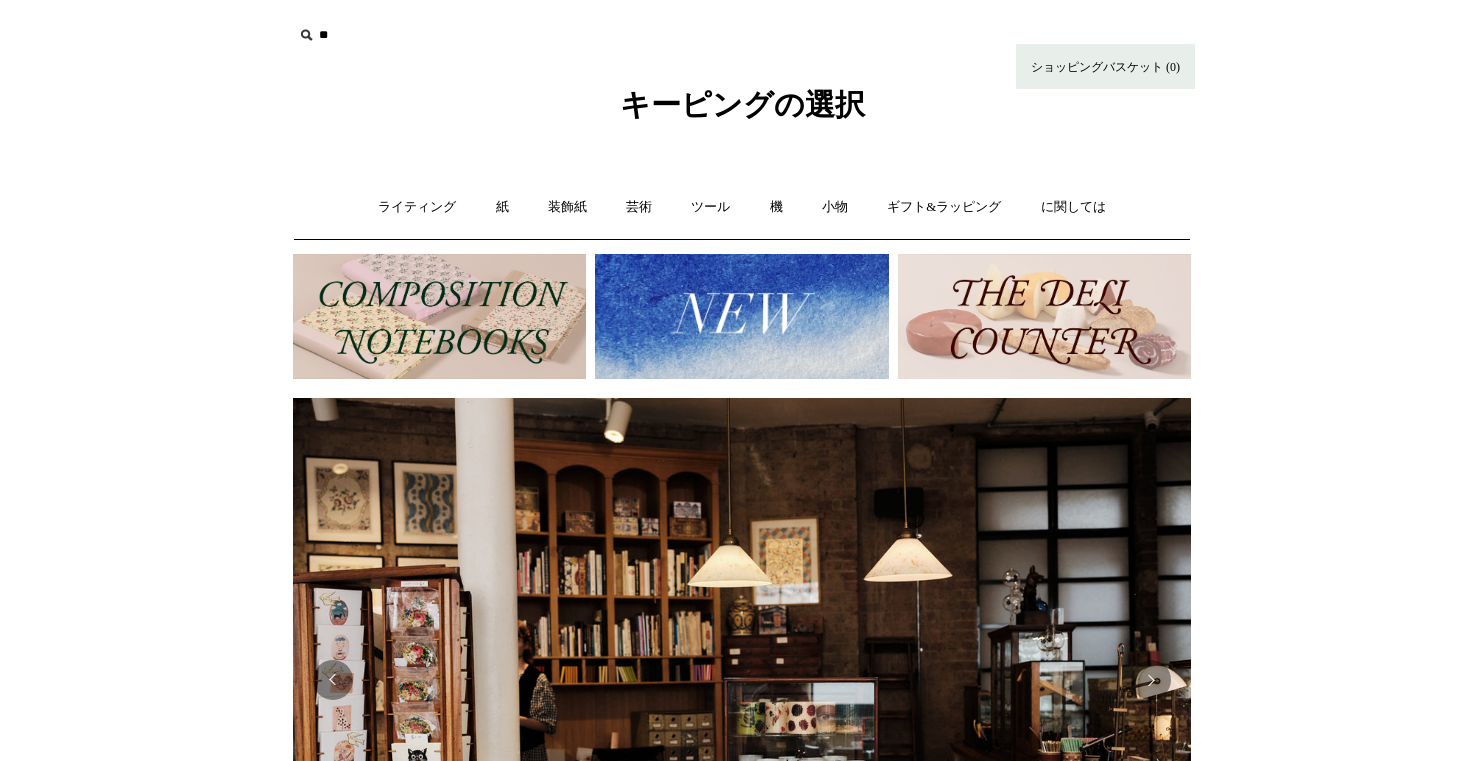 scroll, scrollTop: 0, scrollLeft: 0, axis: both 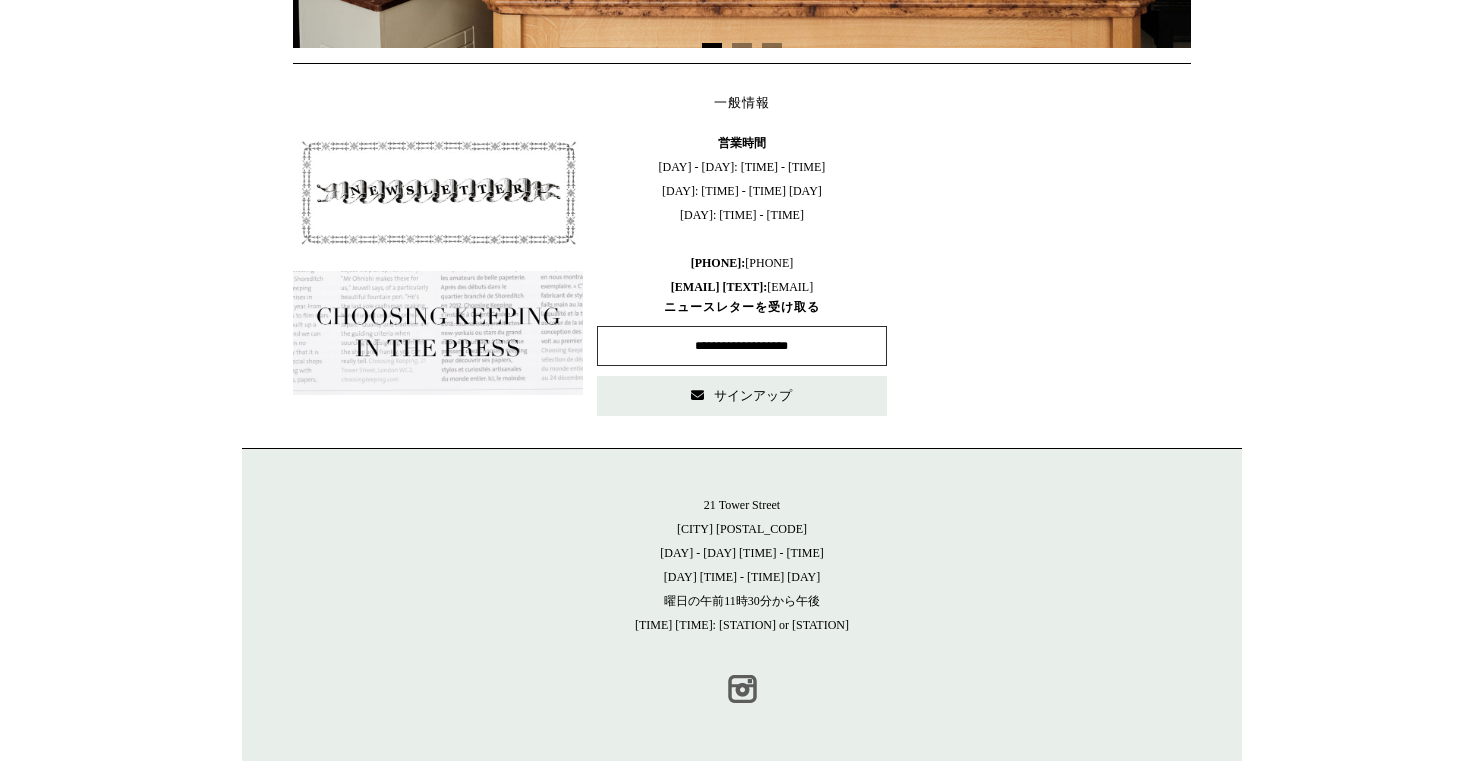 click on "インスタグラム" at bounding box center (742, 689) 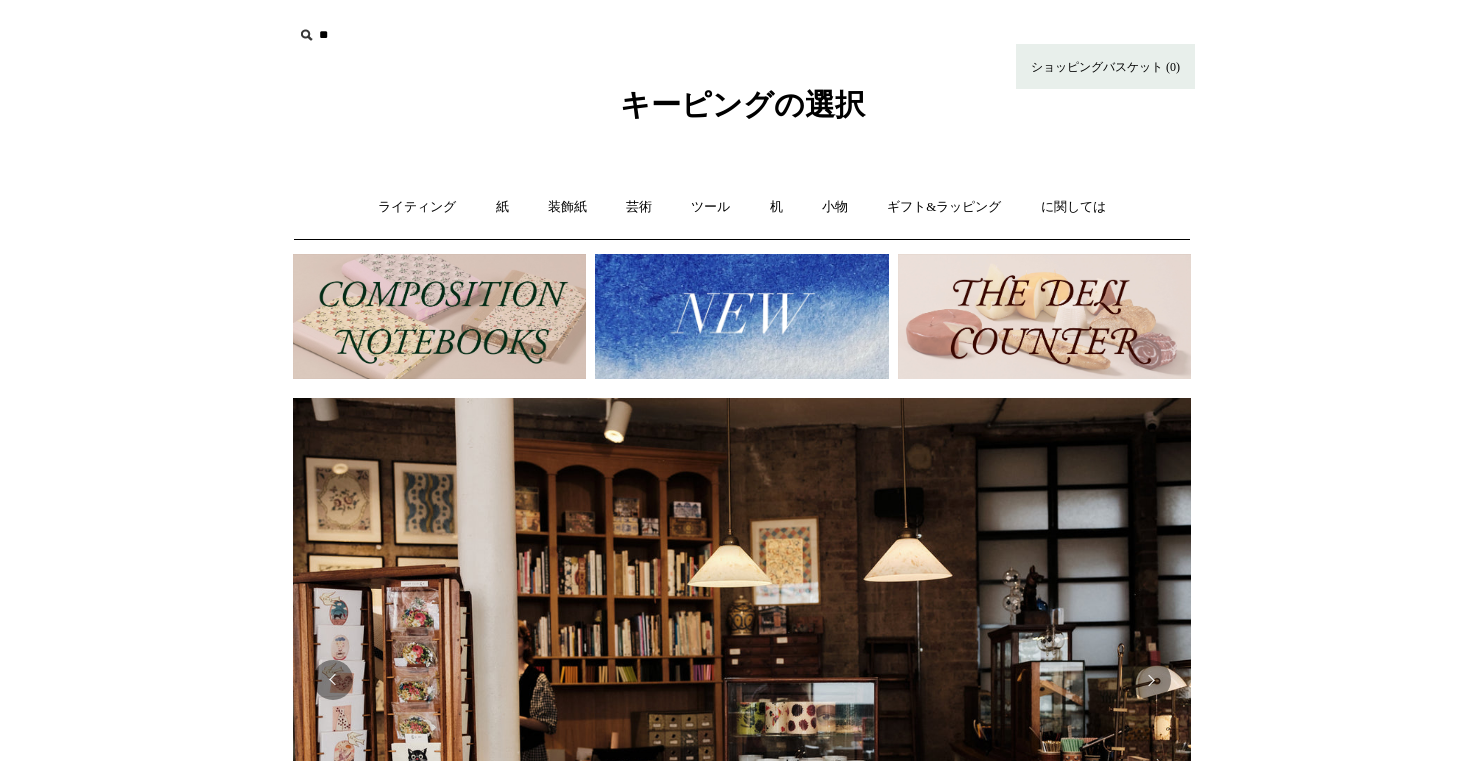 scroll, scrollTop: 0, scrollLeft: 0, axis: both 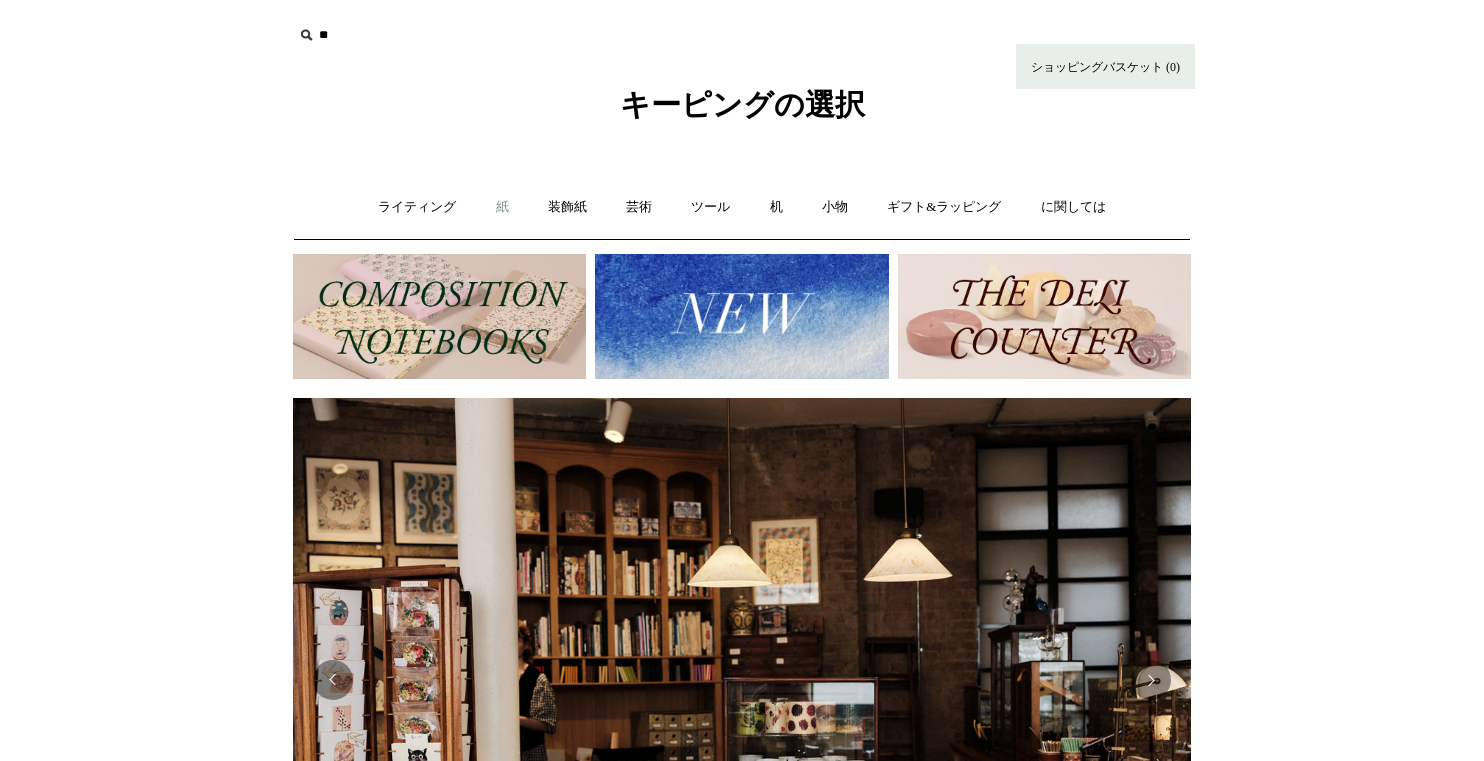 click on "紙" at bounding box center [502, 206] 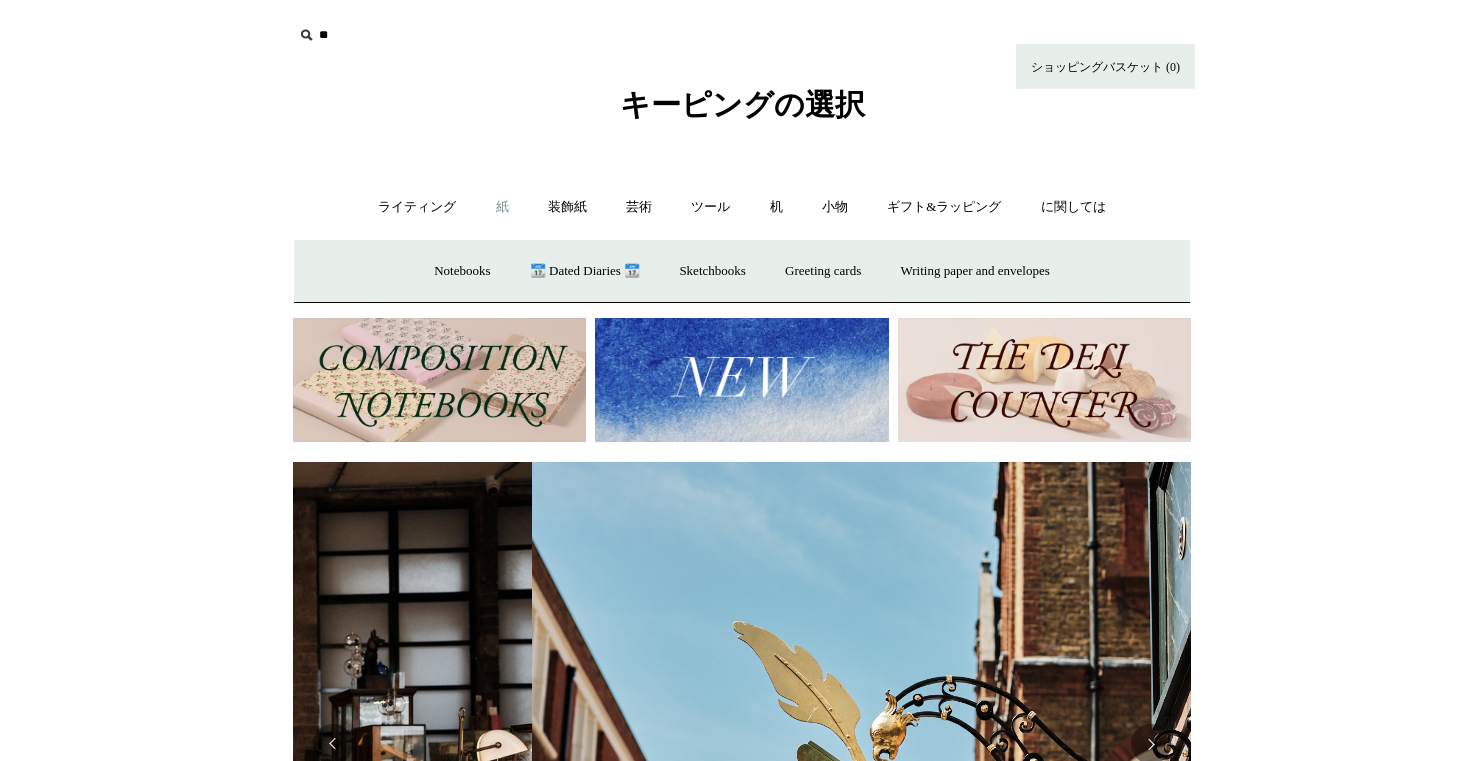 scroll, scrollTop: 0, scrollLeft: 898, axis: horizontal 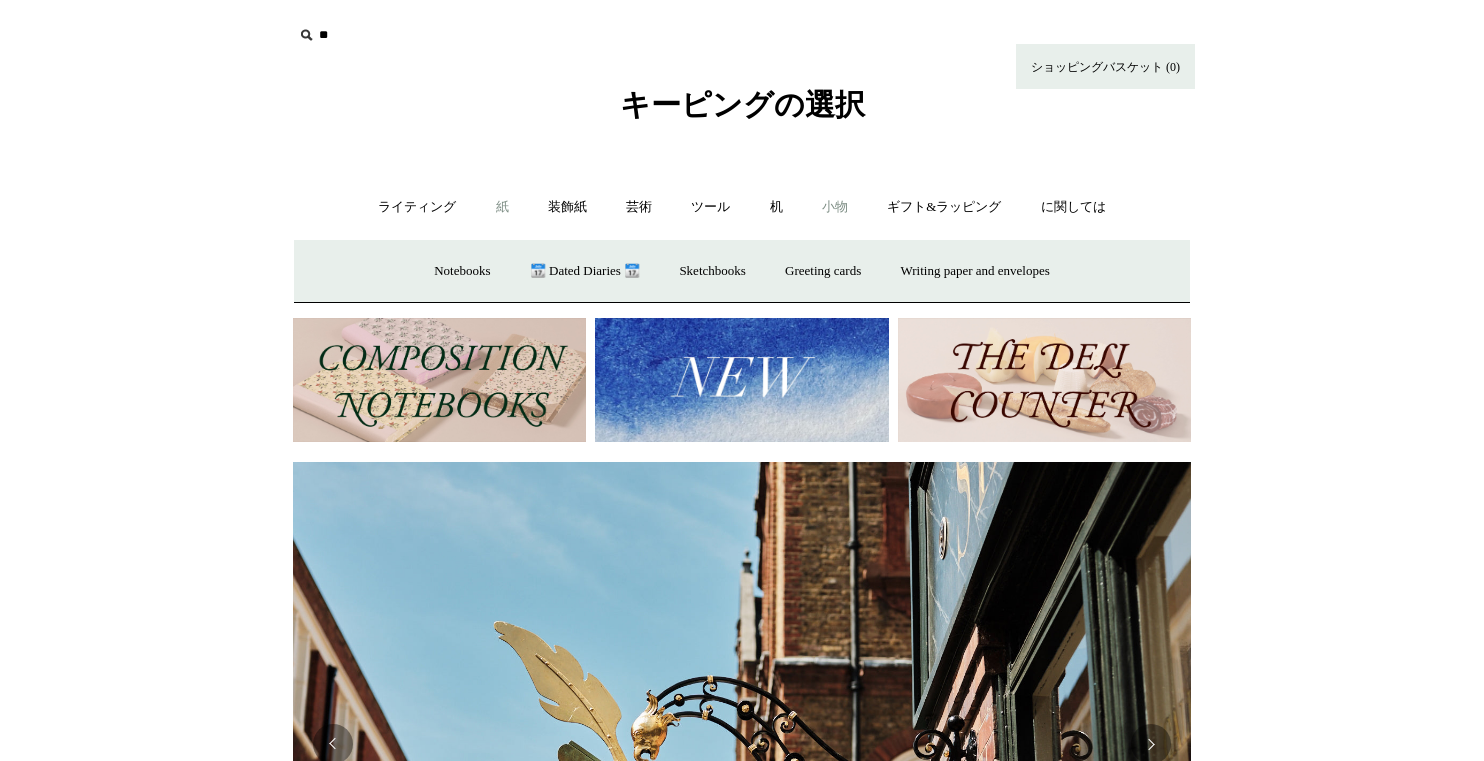click on "小物" at bounding box center (835, 206) 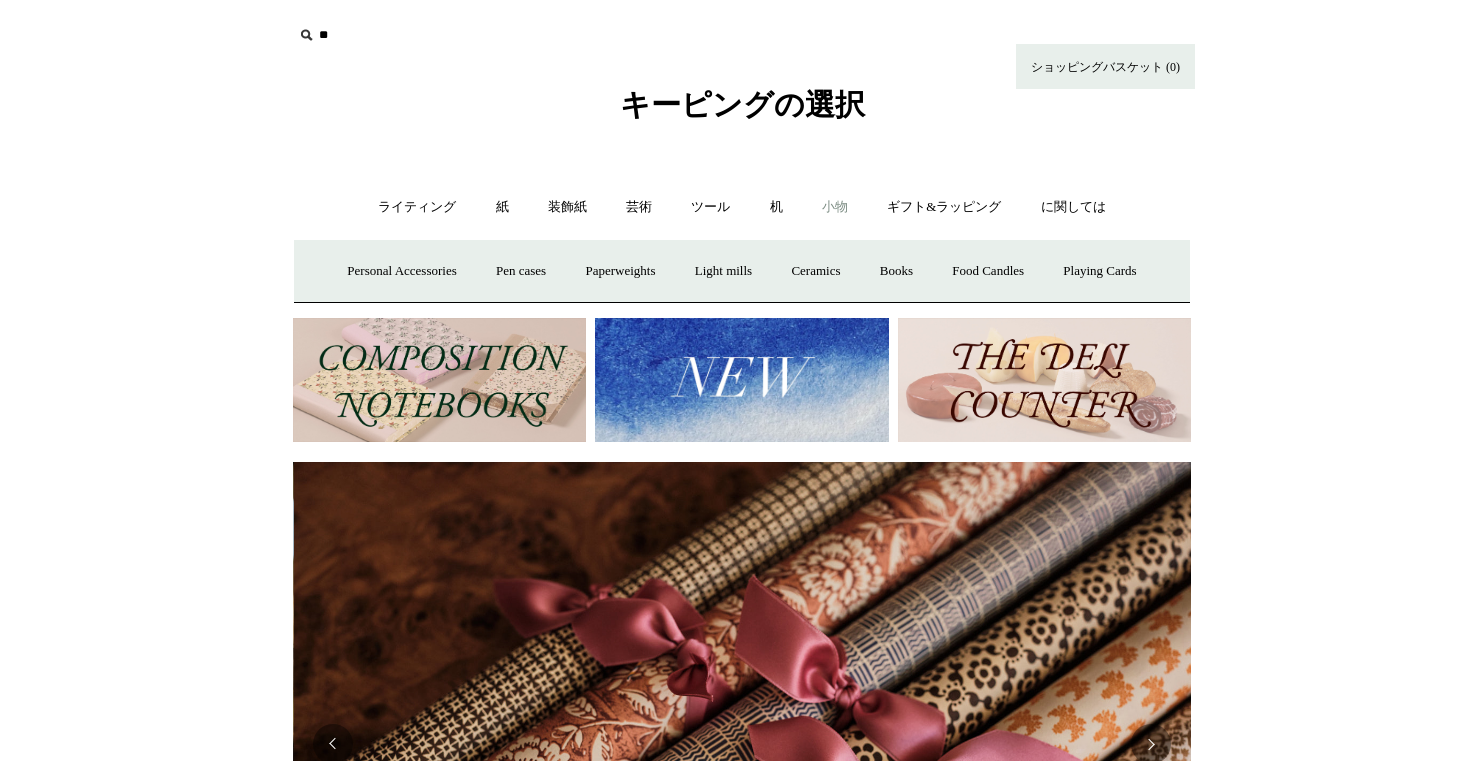 scroll, scrollTop: 0, scrollLeft: 1796, axis: horizontal 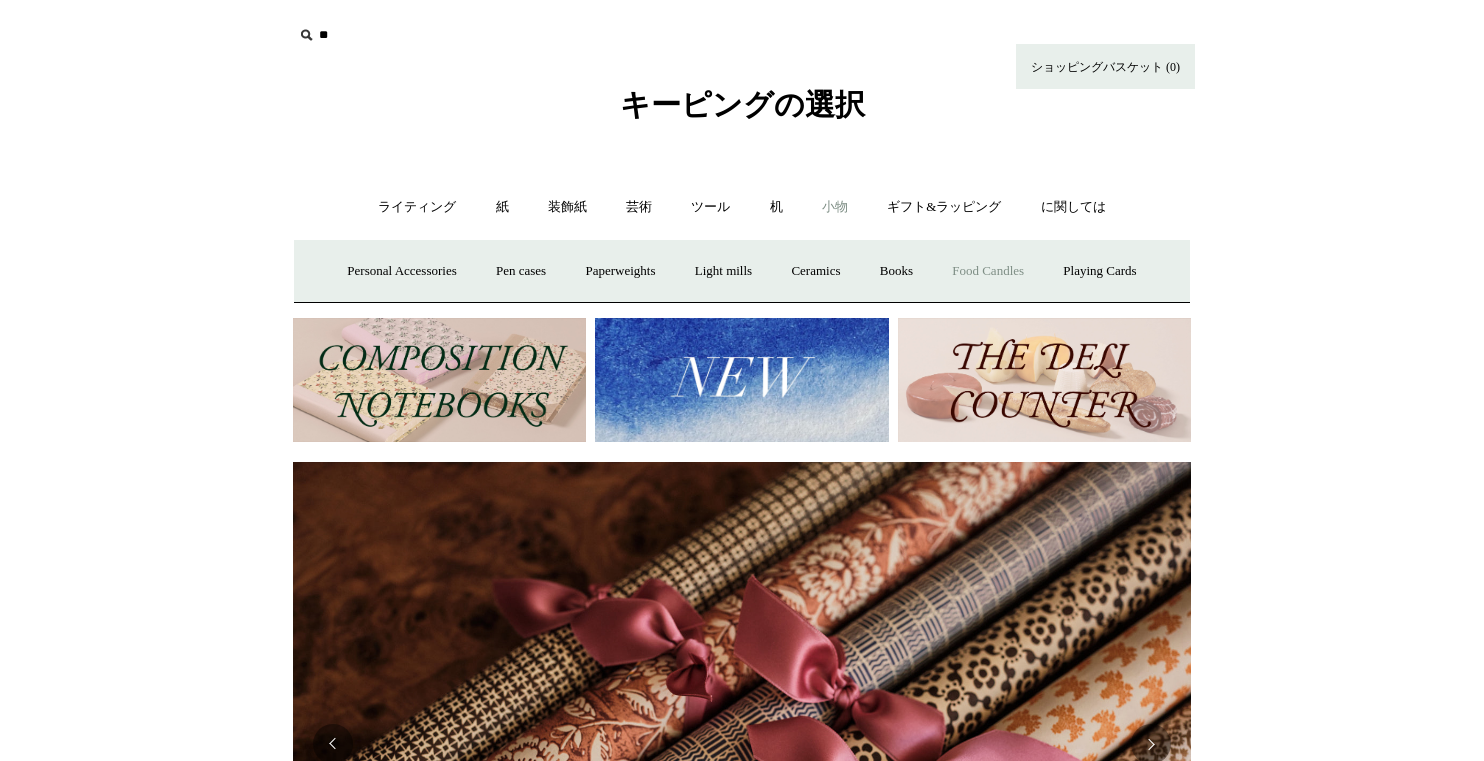 click on "Food Candles" at bounding box center (988, 271) 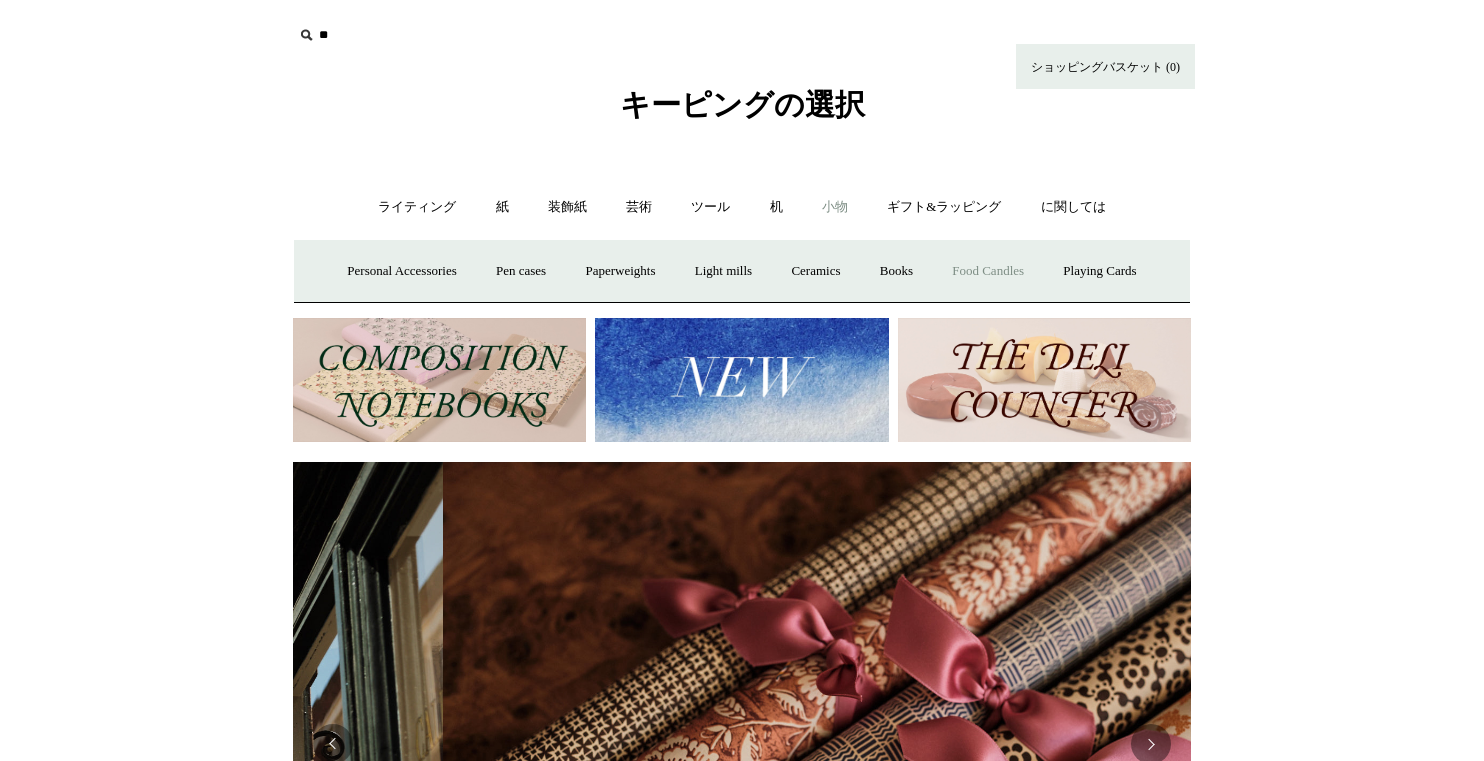 scroll, scrollTop: 0, scrollLeft: 1196, axis: horizontal 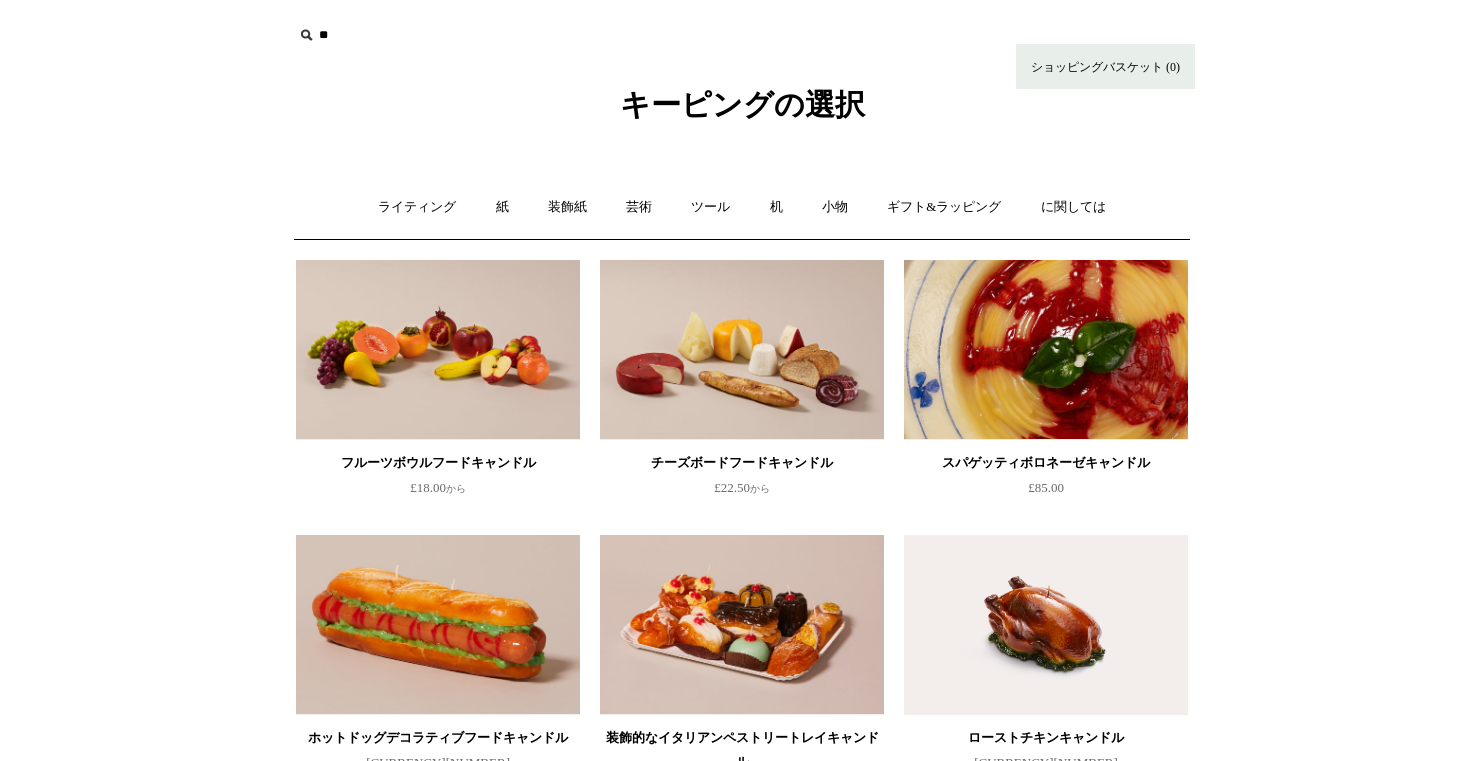 click at bounding box center [1046, 350] 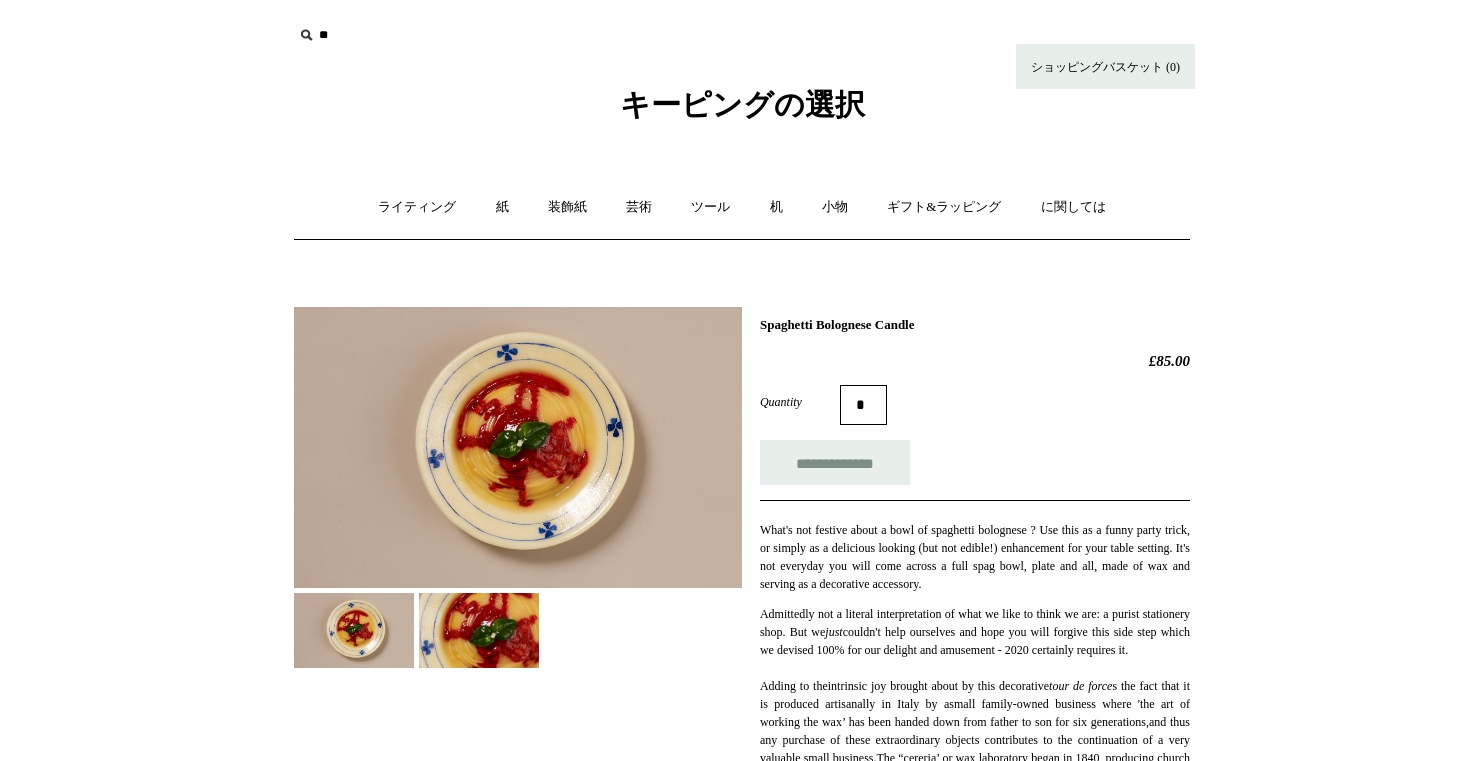 scroll, scrollTop: 0, scrollLeft: 0, axis: both 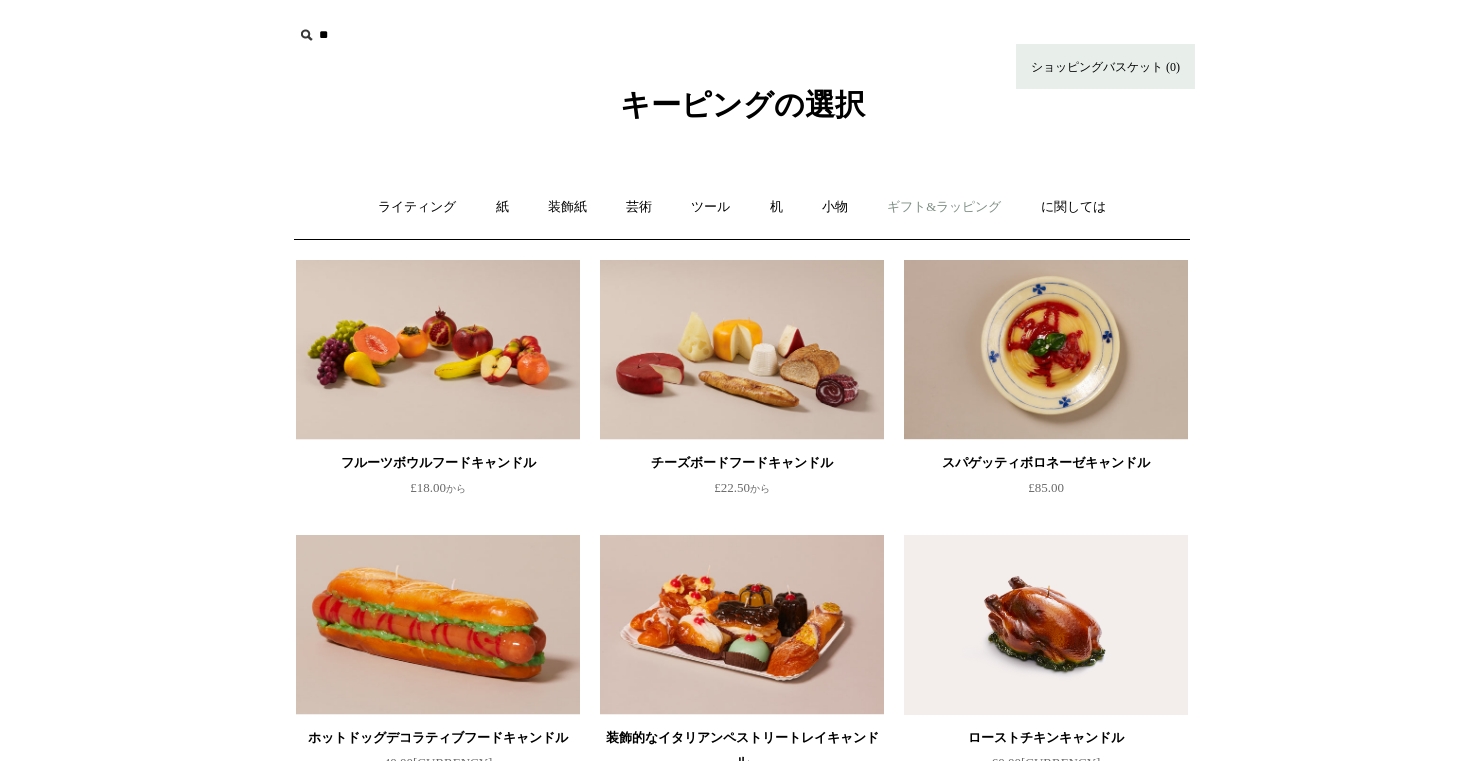 click on "ギフト&ラッピング" at bounding box center [944, 206] 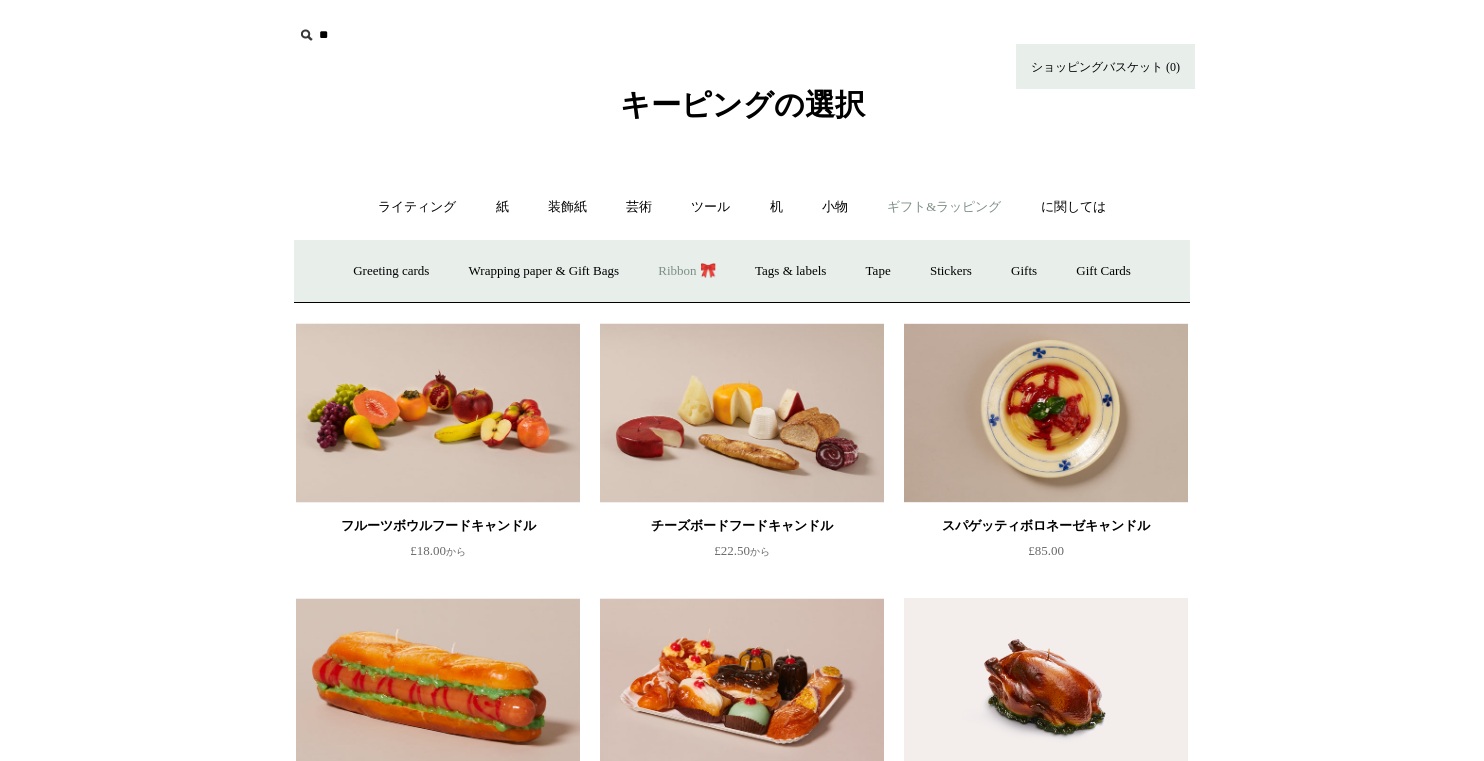 click on "Ribbon 🎀" at bounding box center [687, 271] 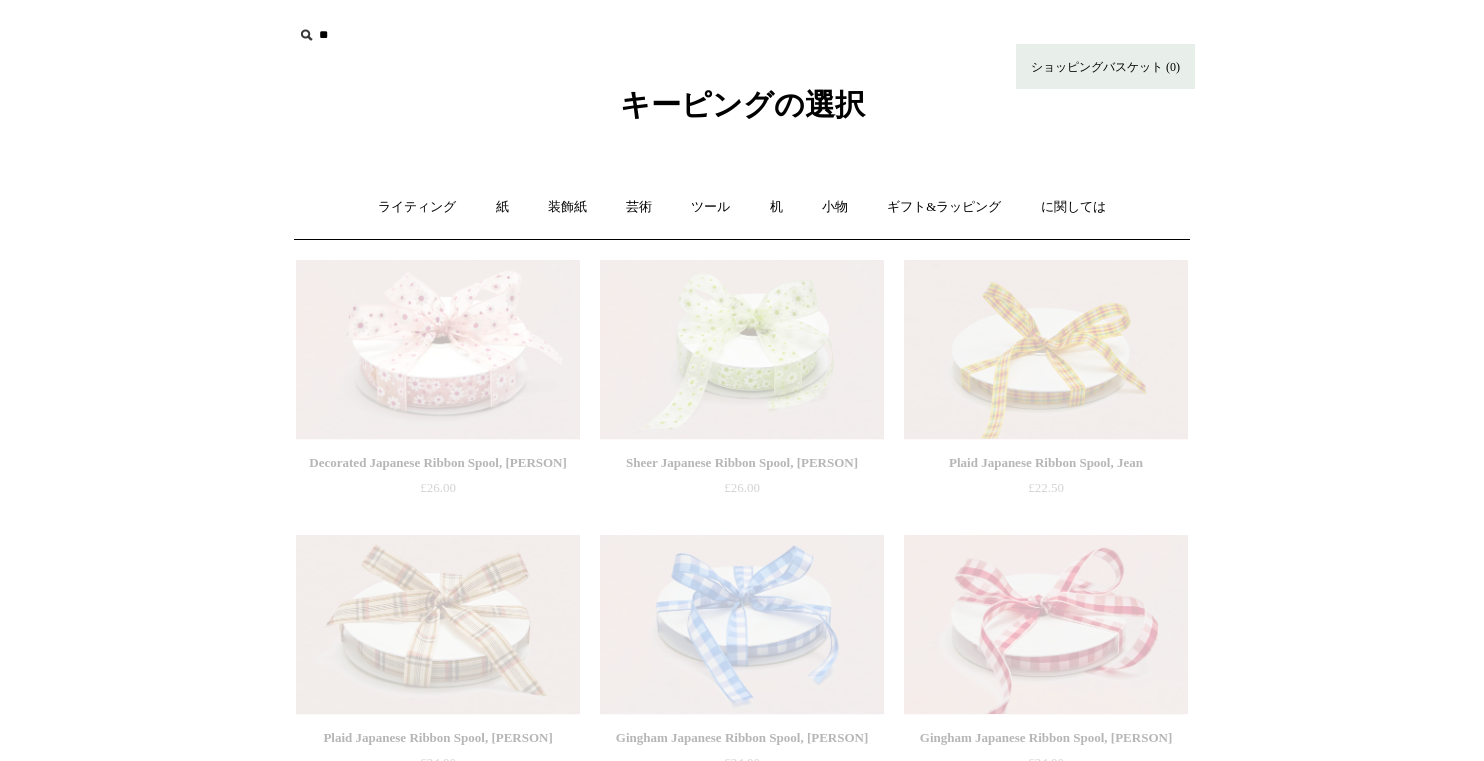 scroll, scrollTop: 0, scrollLeft: 0, axis: both 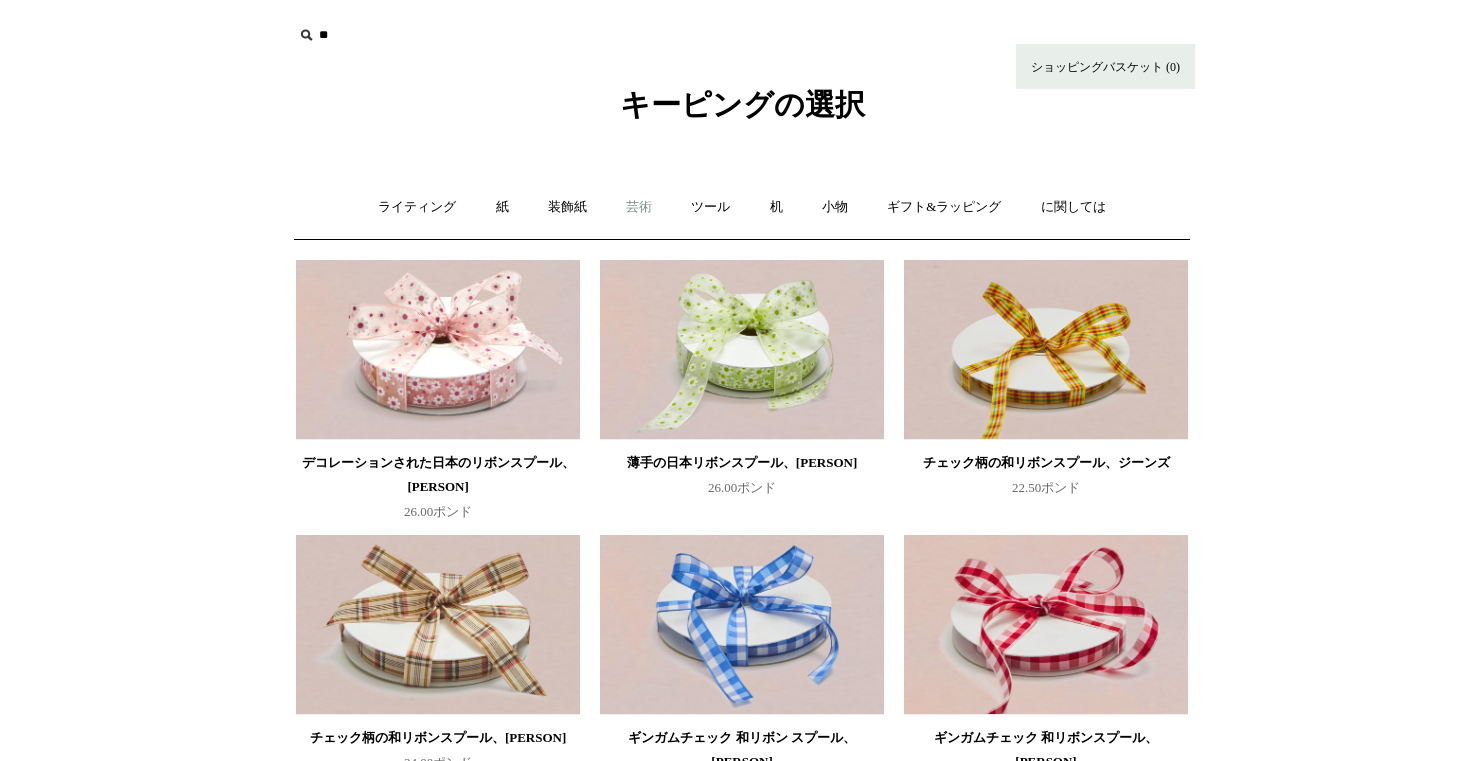 click on "芸術" at bounding box center [639, 206] 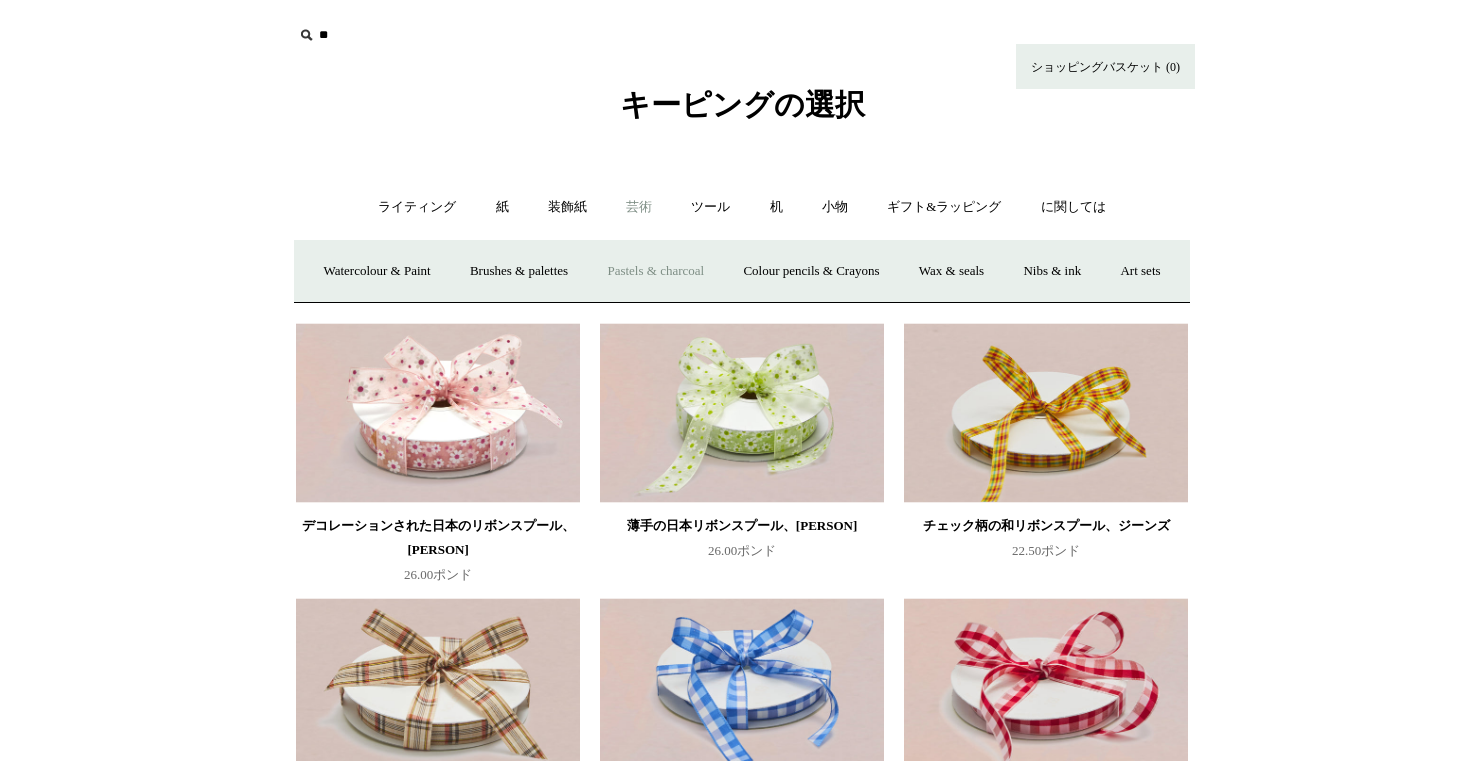 click on "Pastels & charcoal" at bounding box center (655, 271) 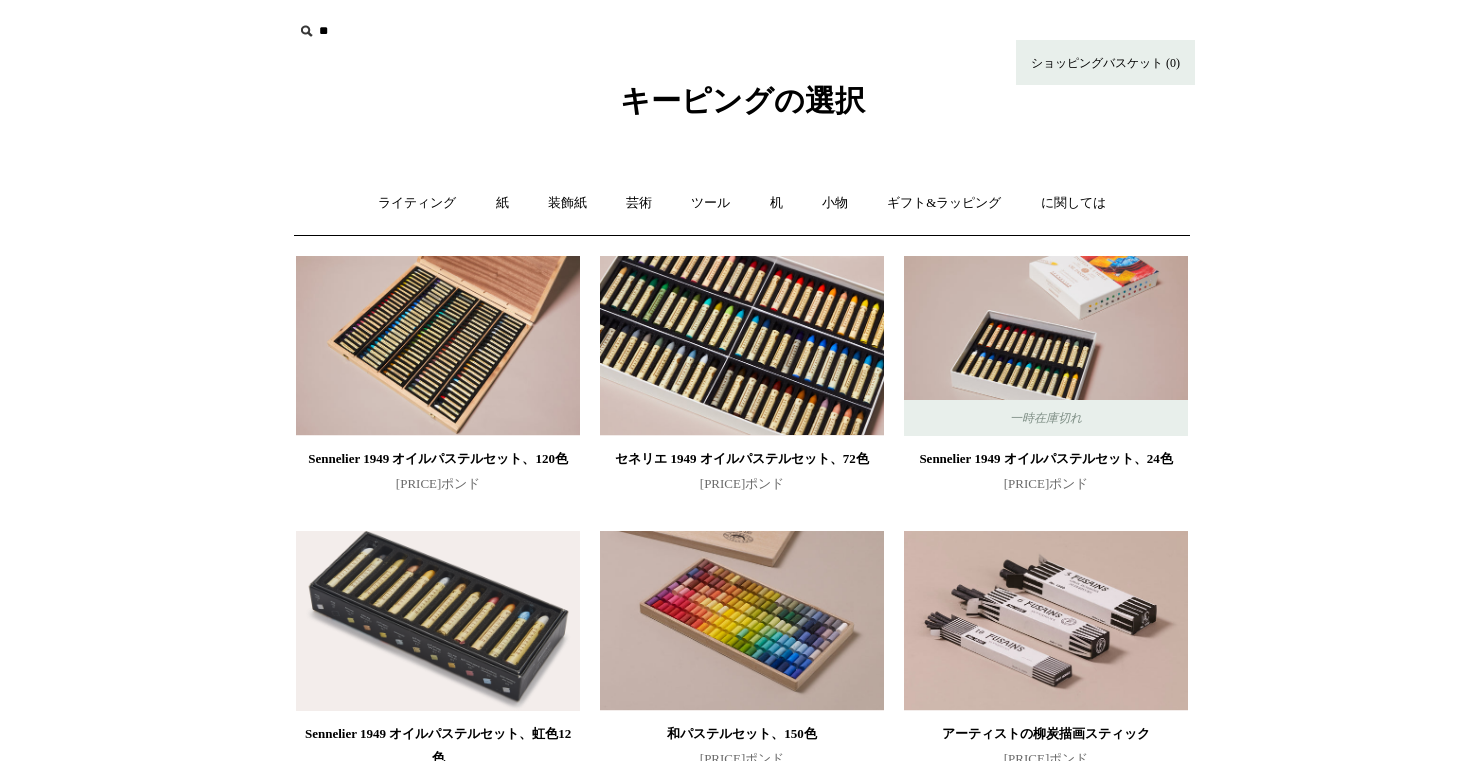 scroll, scrollTop: 0, scrollLeft: 0, axis: both 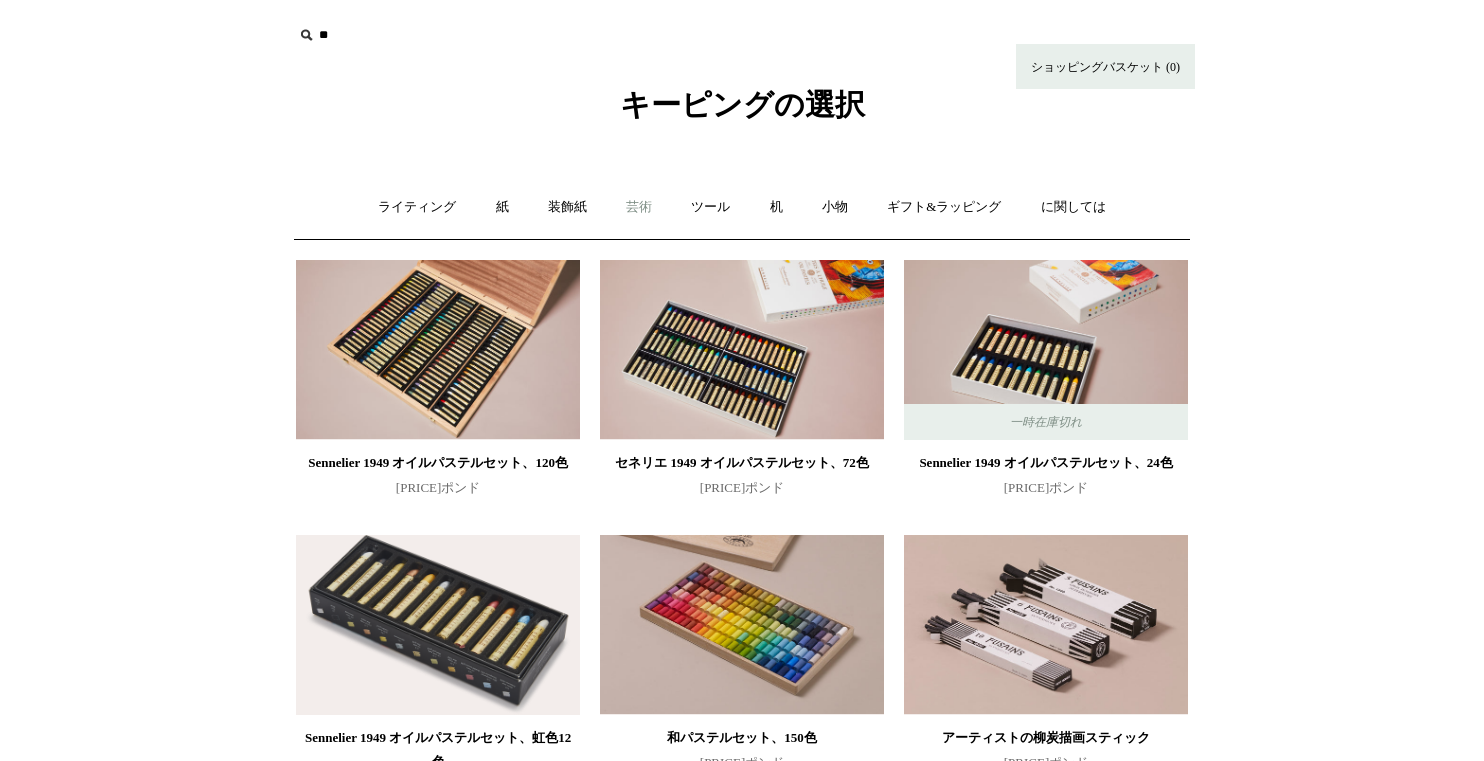click on "芸術" at bounding box center (639, 206) 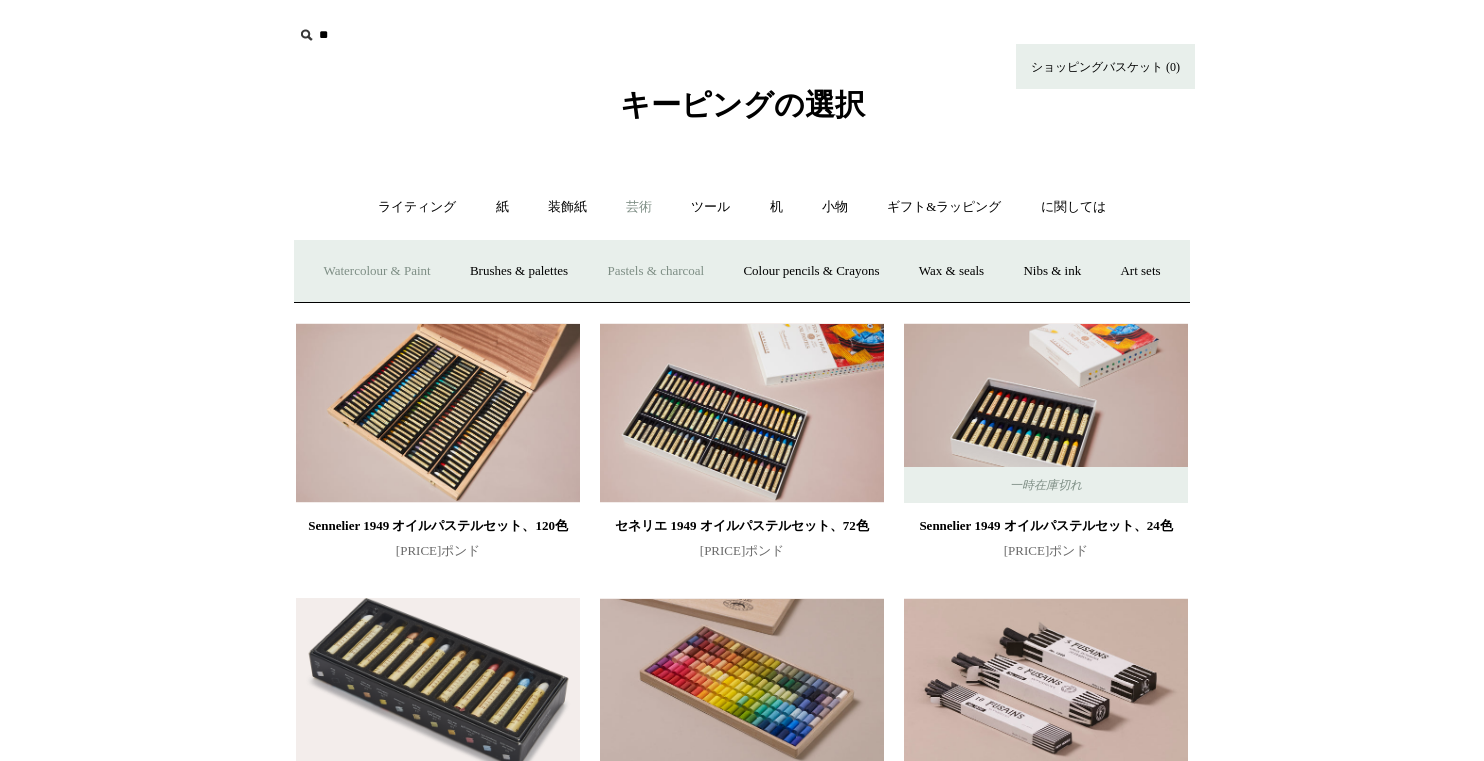 click on "Watercolour & Paint" at bounding box center [376, 271] 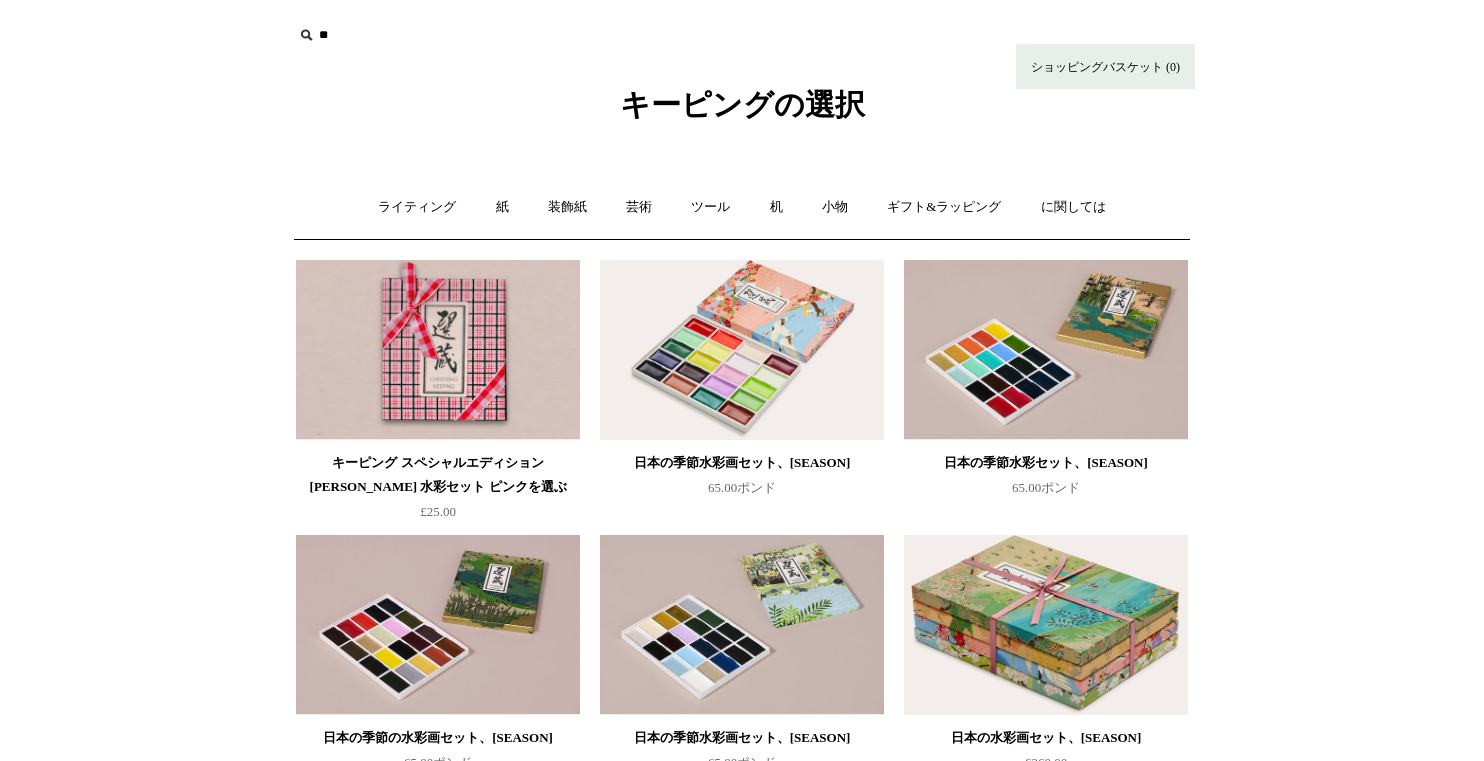 scroll, scrollTop: 0, scrollLeft: 0, axis: both 